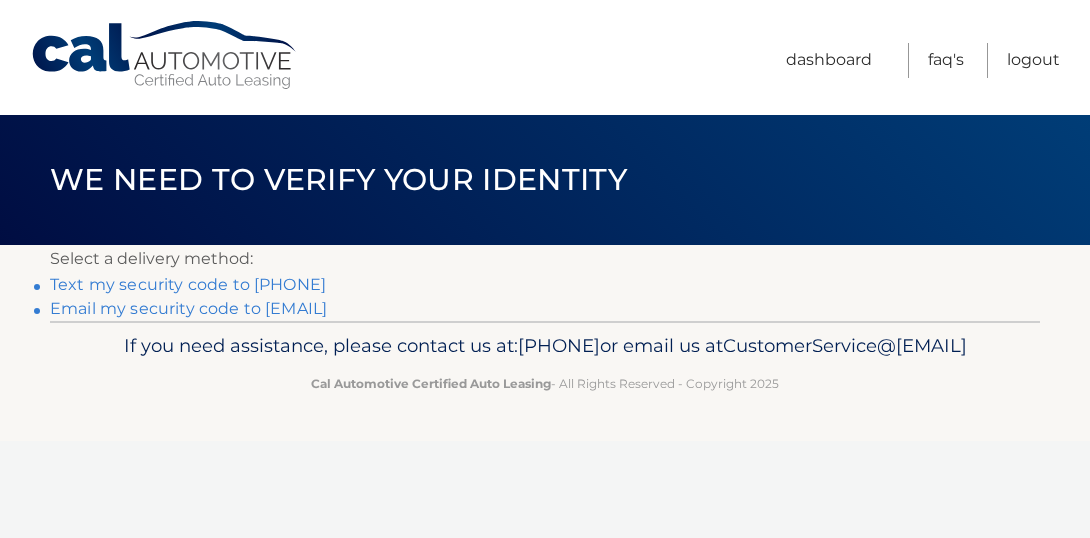 scroll, scrollTop: 0, scrollLeft: 0, axis: both 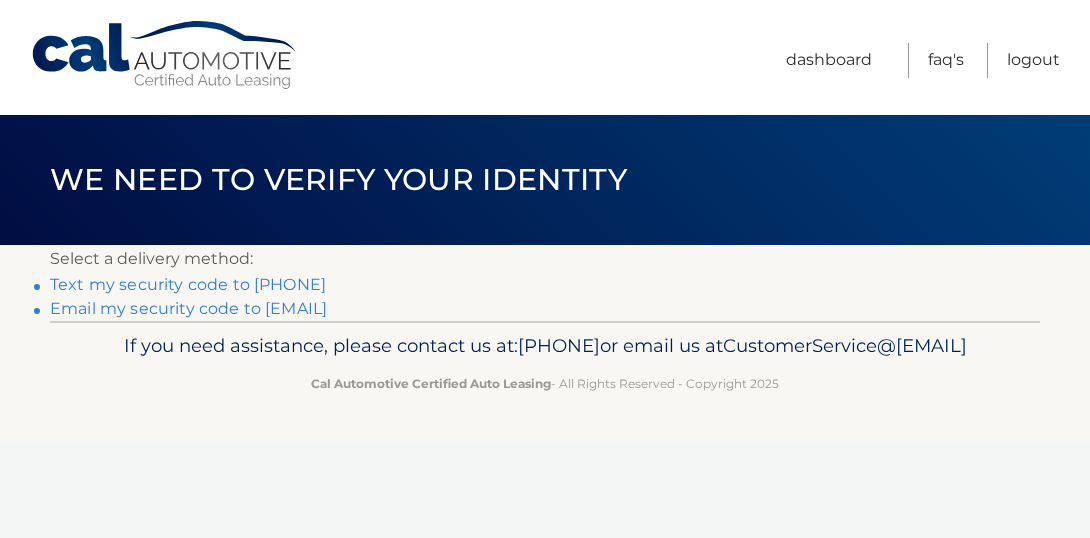 click on "Text my security code to xxx-xxx-6313" at bounding box center [188, 284] 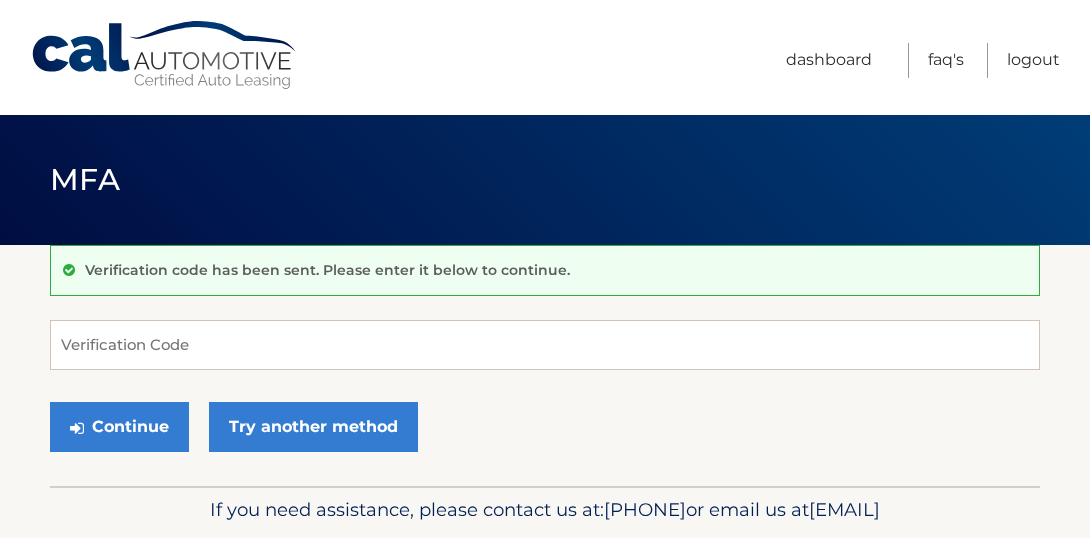 scroll, scrollTop: 0, scrollLeft: 0, axis: both 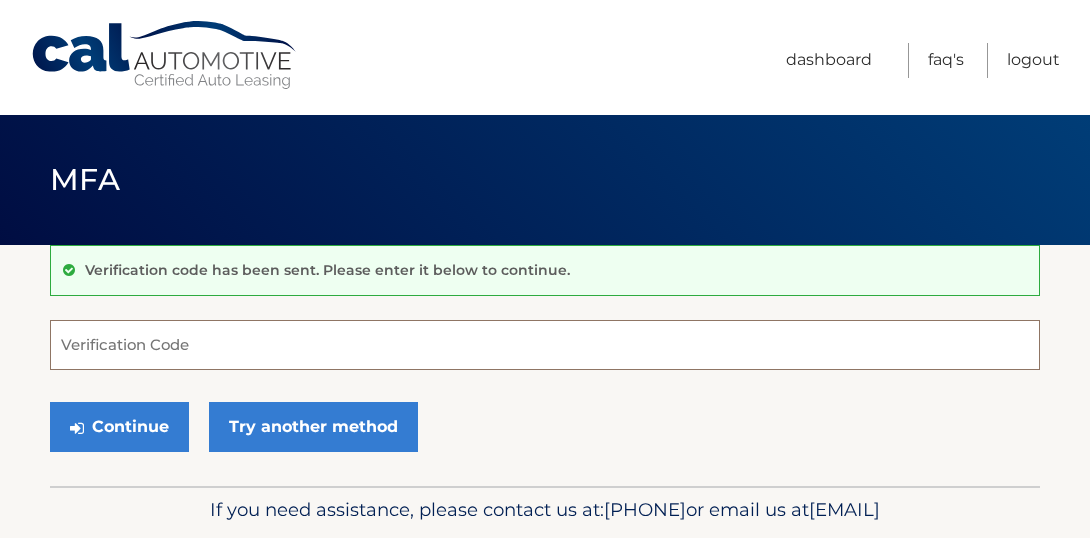 click on "Verification Code" at bounding box center (545, 345) 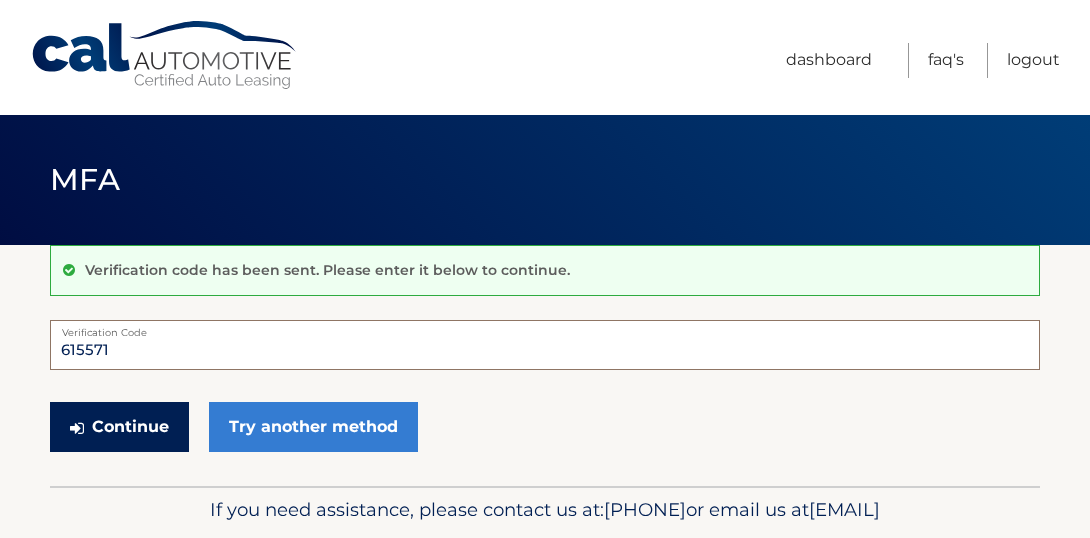 type on "615571" 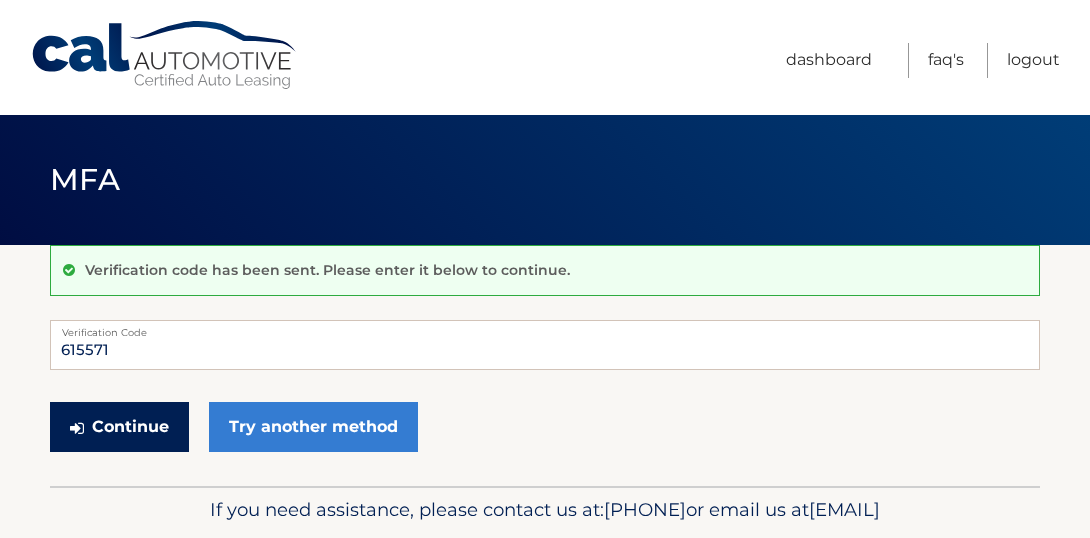 click on "Continue" at bounding box center [119, 427] 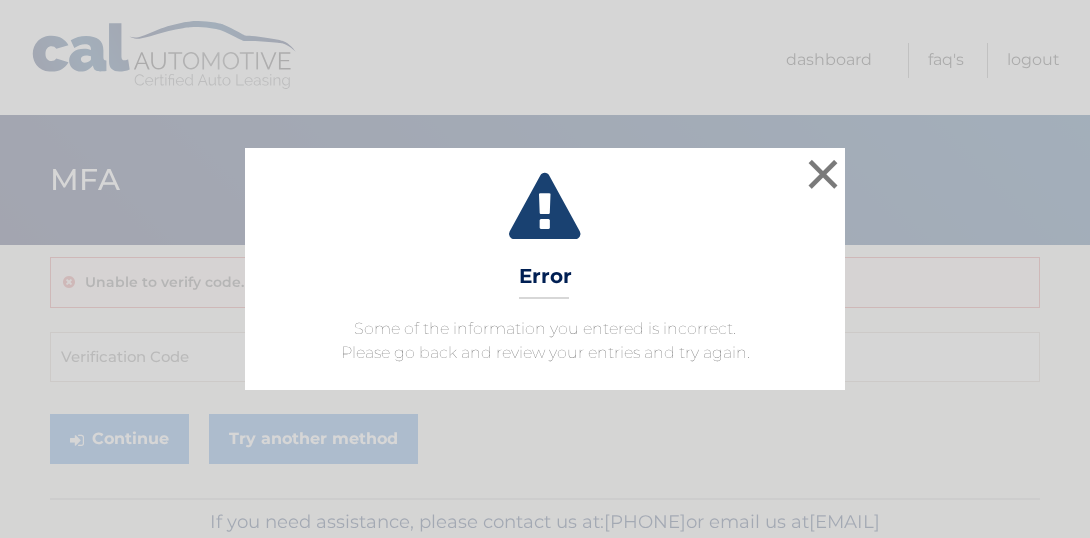 scroll, scrollTop: 0, scrollLeft: 0, axis: both 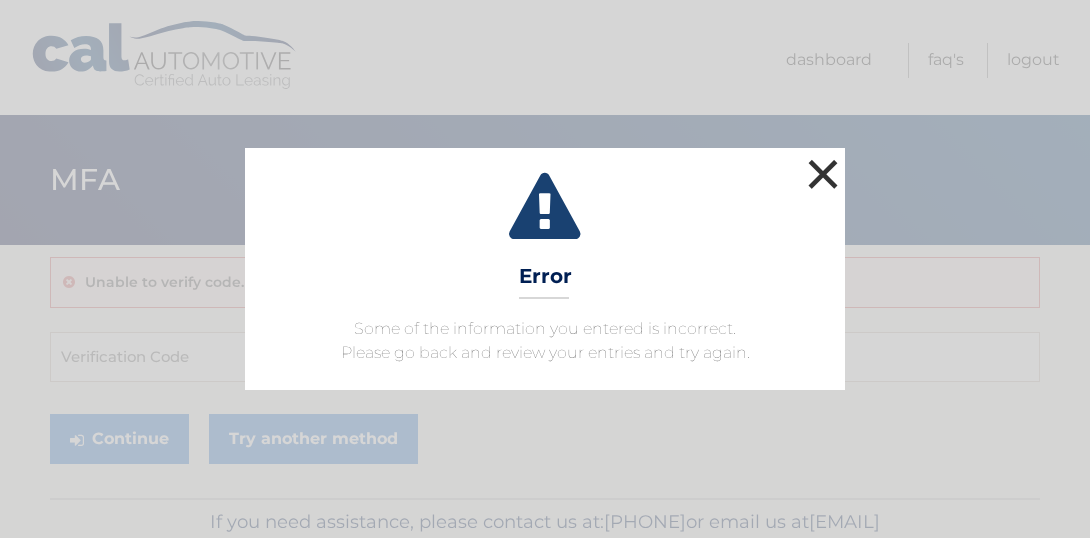 click on "×" at bounding box center (823, 174) 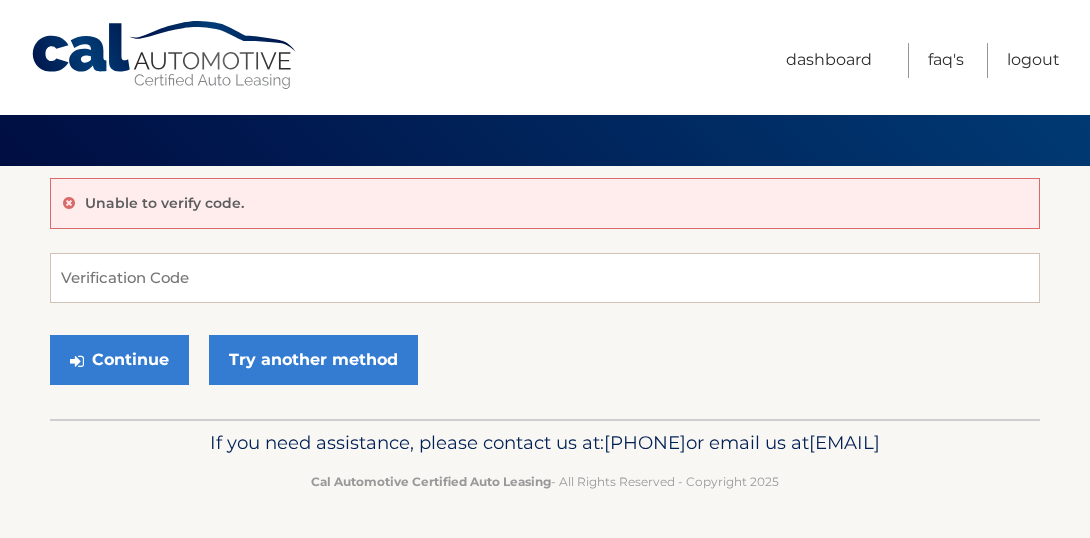 scroll, scrollTop: 0, scrollLeft: 0, axis: both 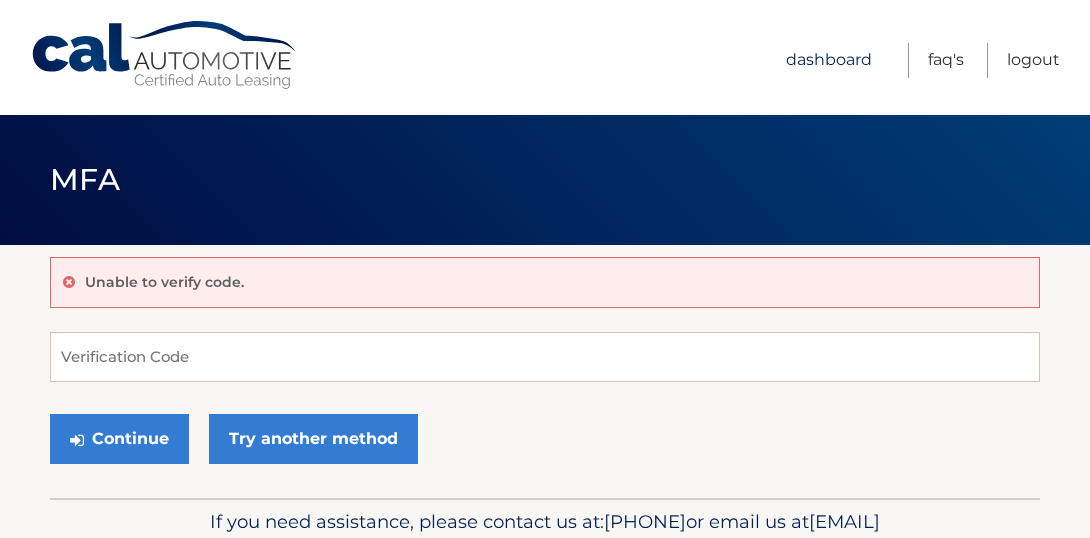 click on "Dashboard" at bounding box center (829, 60) 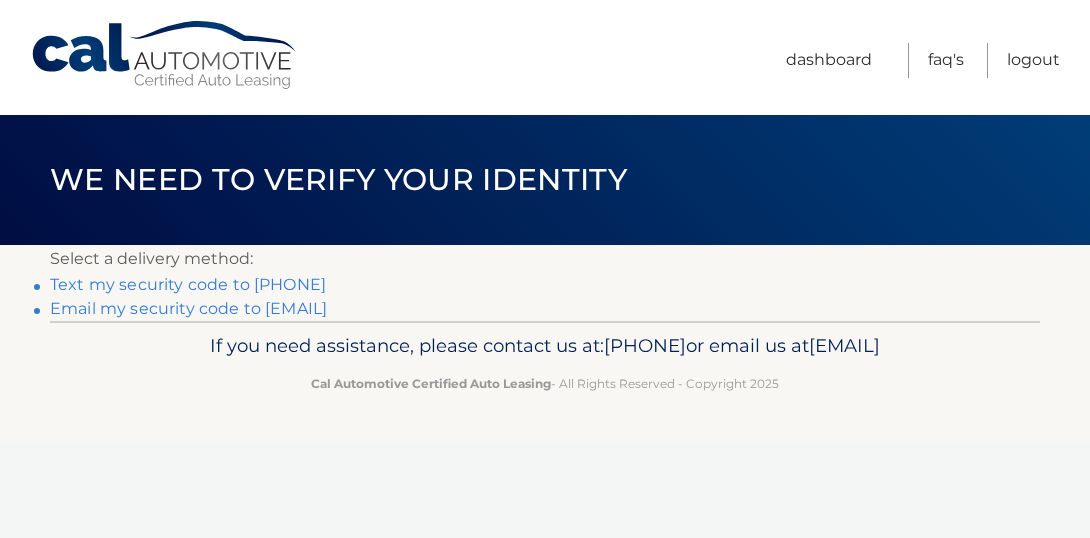 scroll, scrollTop: 0, scrollLeft: 0, axis: both 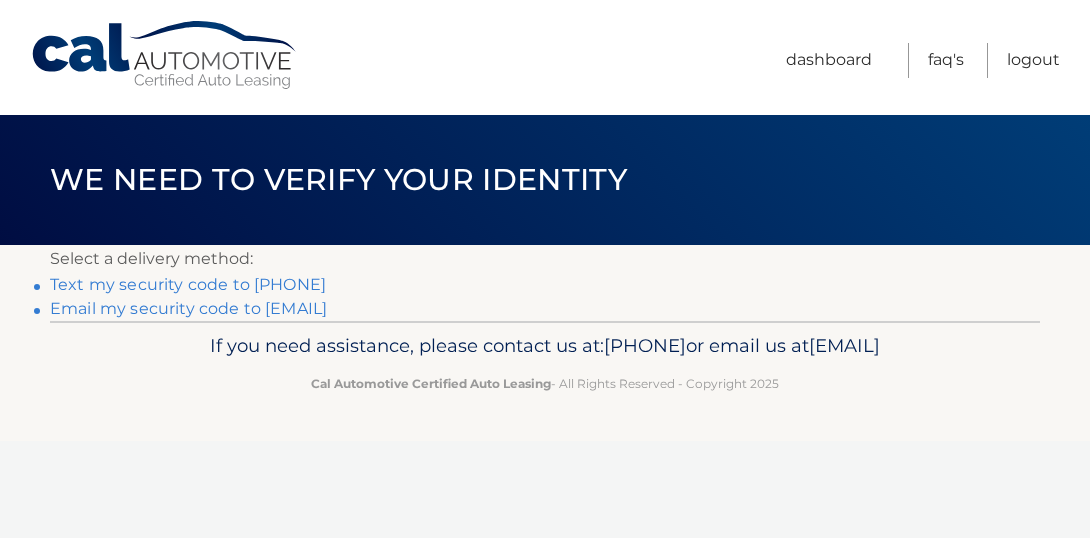 click on "Text my security code to xxx-xxx-6313" at bounding box center [188, 284] 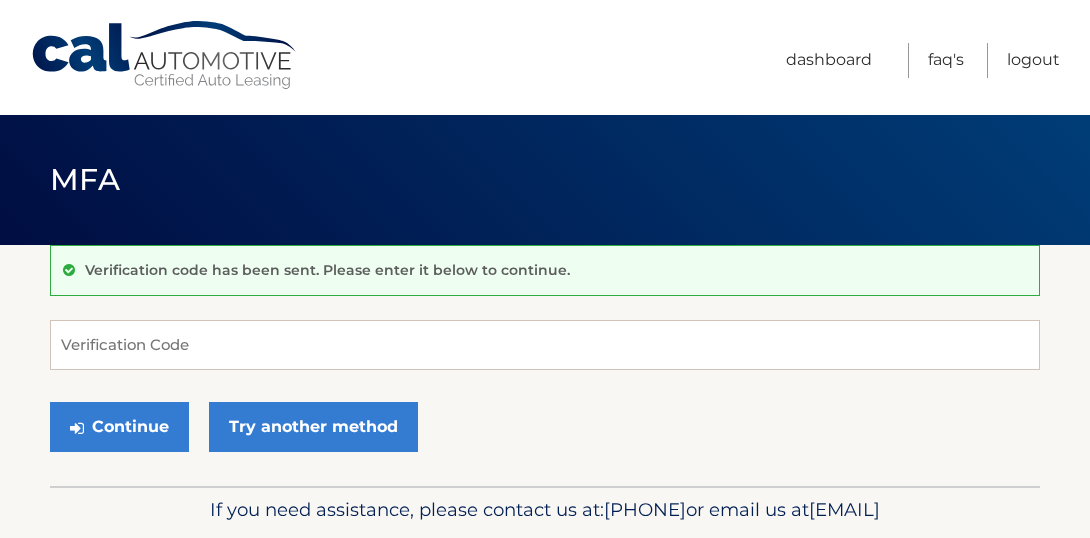 scroll, scrollTop: 0, scrollLeft: 0, axis: both 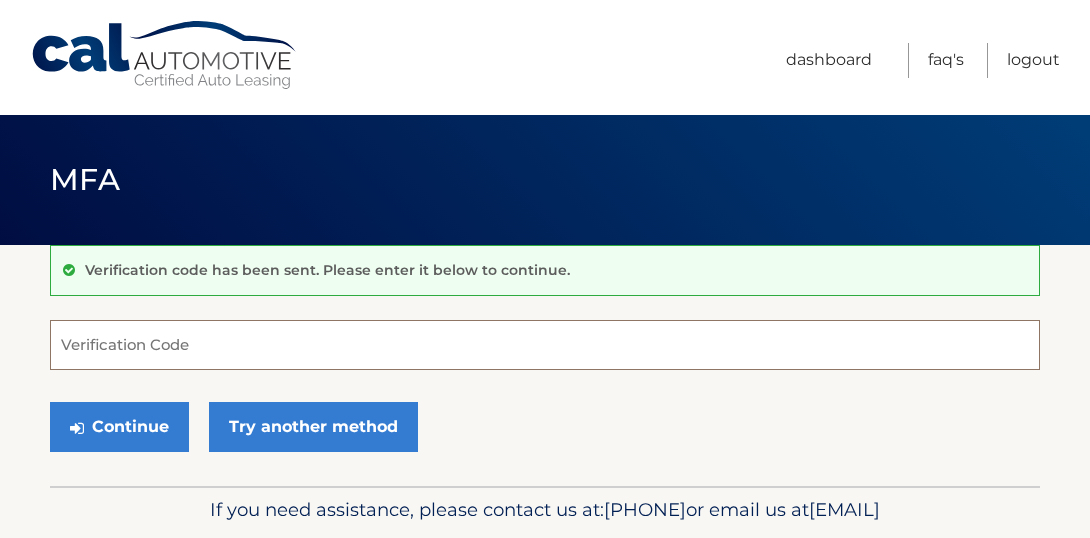 click on "Verification Code" at bounding box center [545, 345] 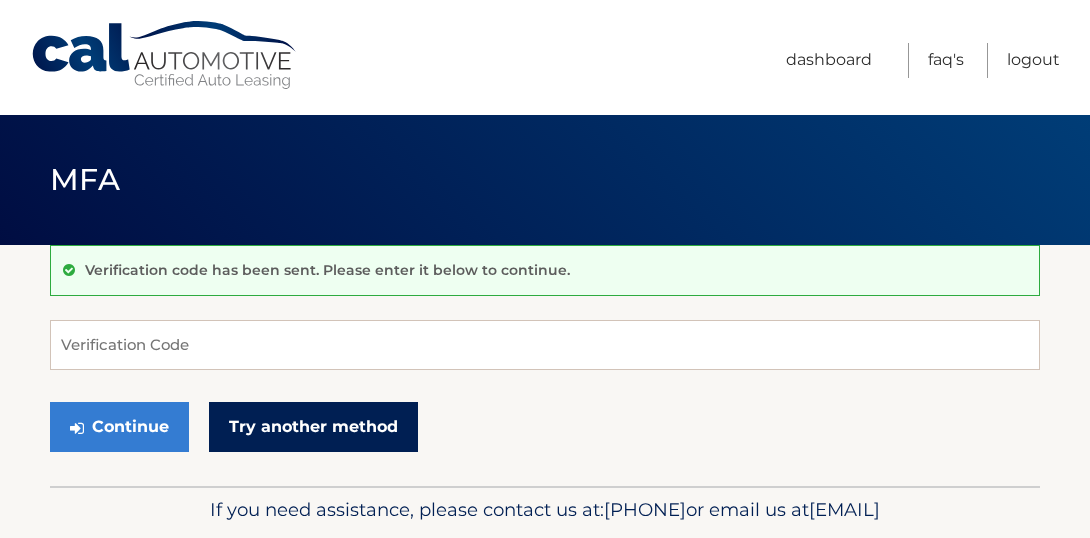 click on "Try another method" at bounding box center (313, 427) 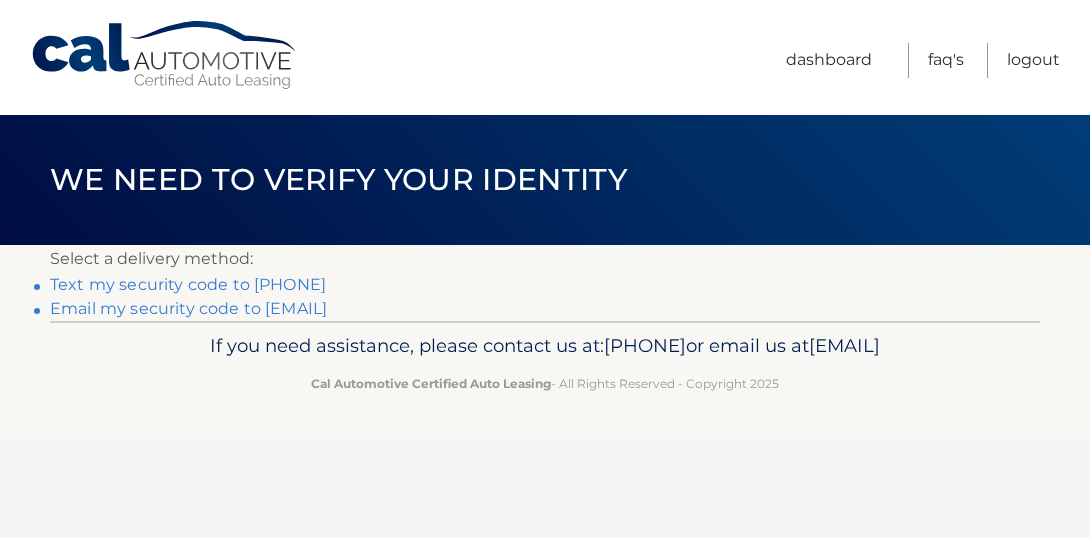 scroll, scrollTop: 0, scrollLeft: 0, axis: both 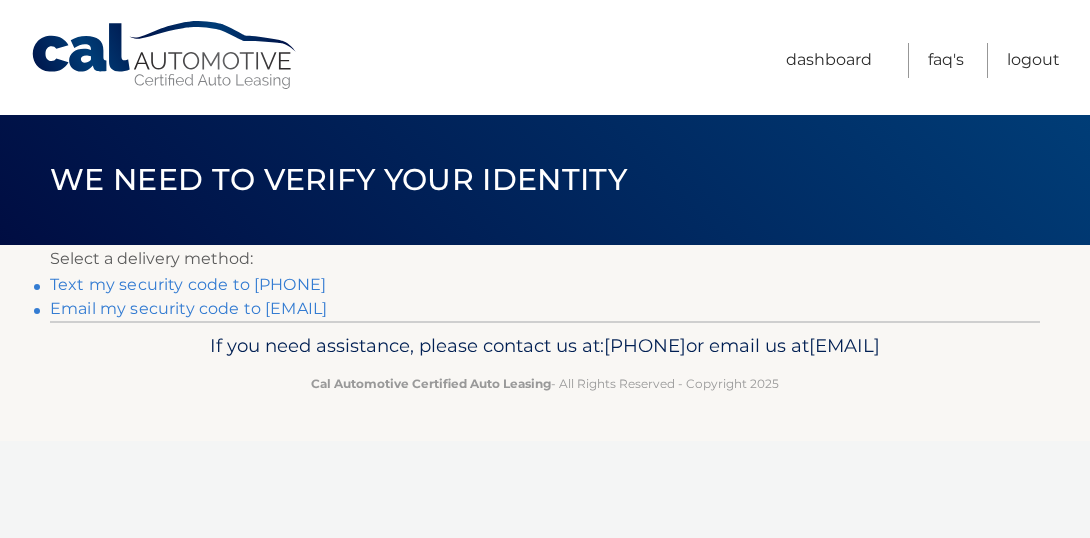 click on "Email my security code to j****@aol.com" at bounding box center [188, 308] 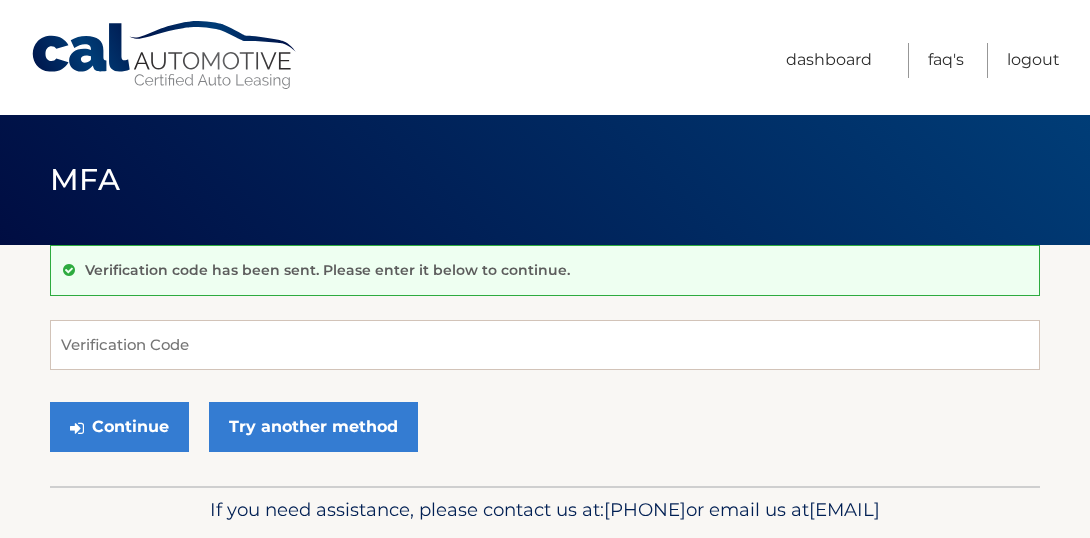 scroll, scrollTop: 0, scrollLeft: 0, axis: both 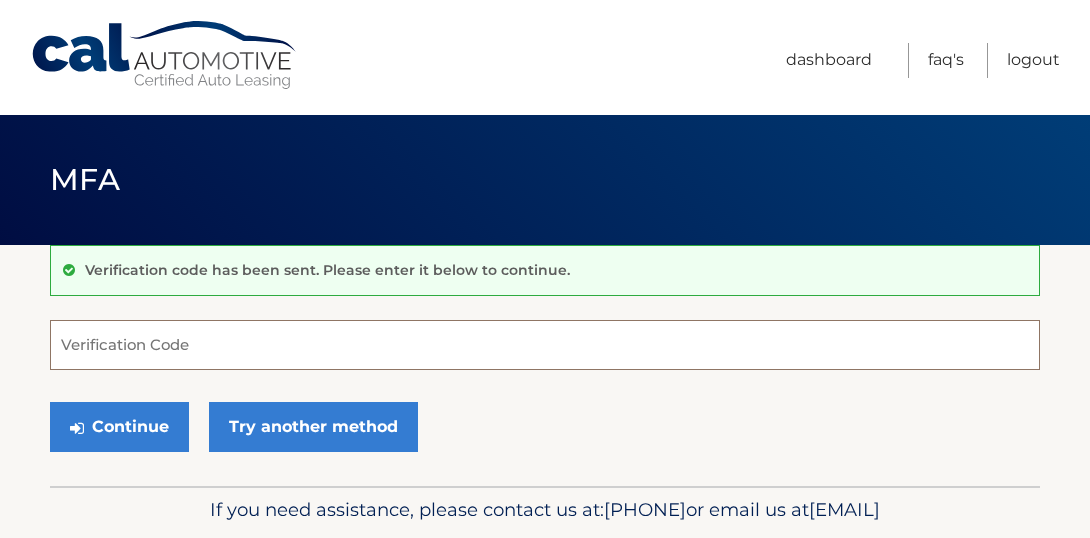click on "Verification Code" at bounding box center (545, 345) 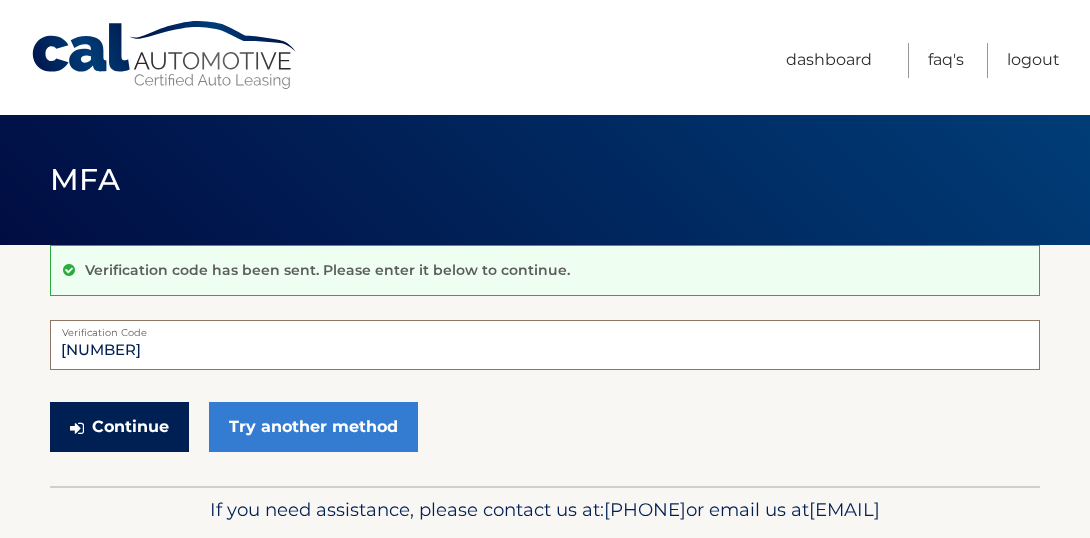 type on "124449" 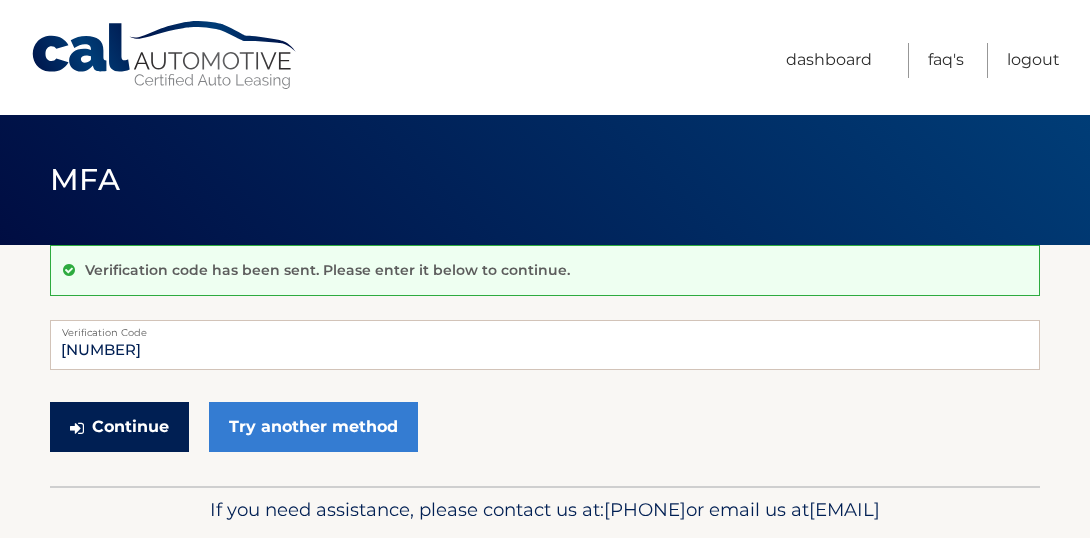click on "Continue" at bounding box center (119, 427) 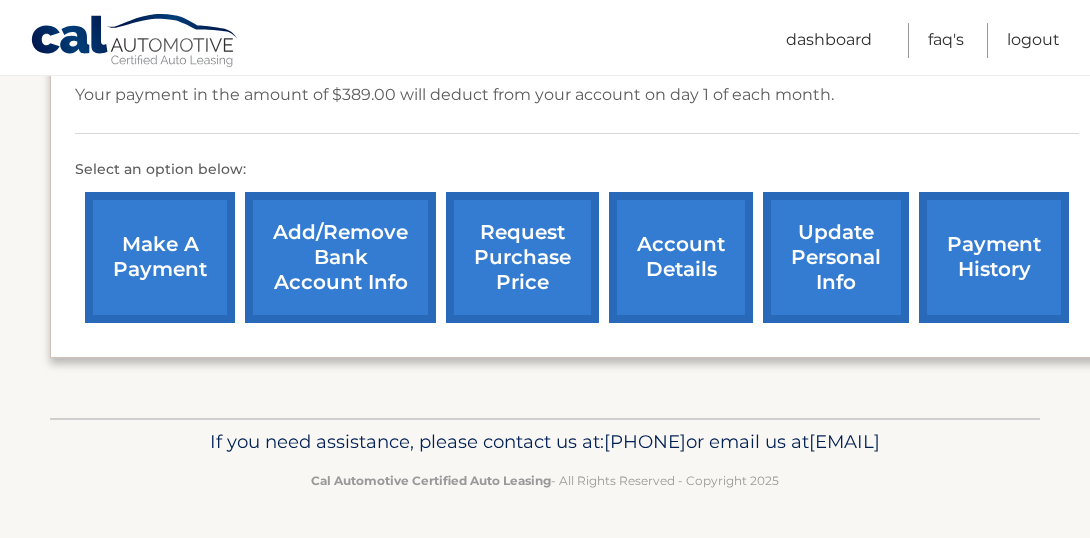 scroll, scrollTop: 592, scrollLeft: 0, axis: vertical 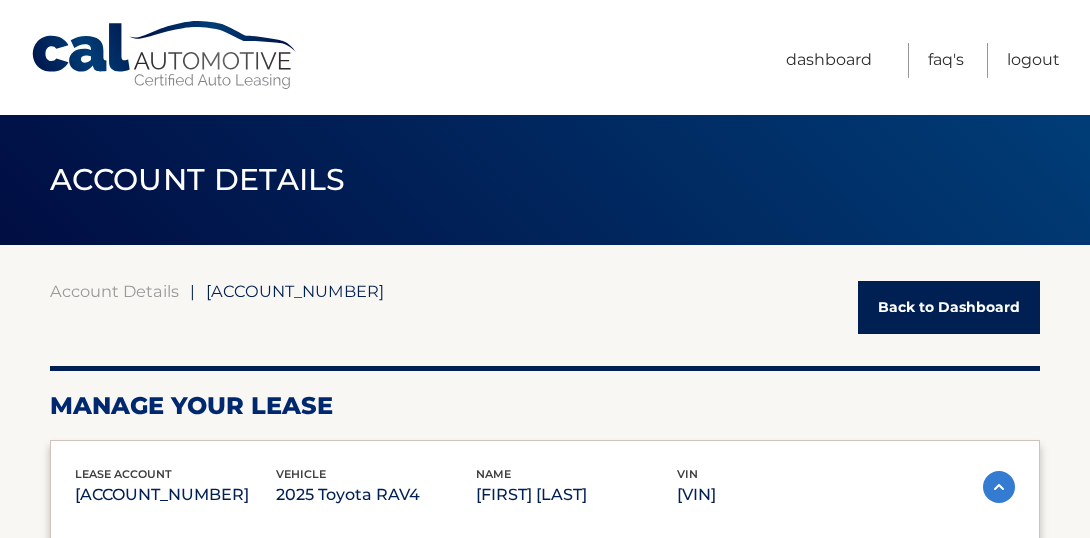 click on "Back to Dashboard" at bounding box center [949, 307] 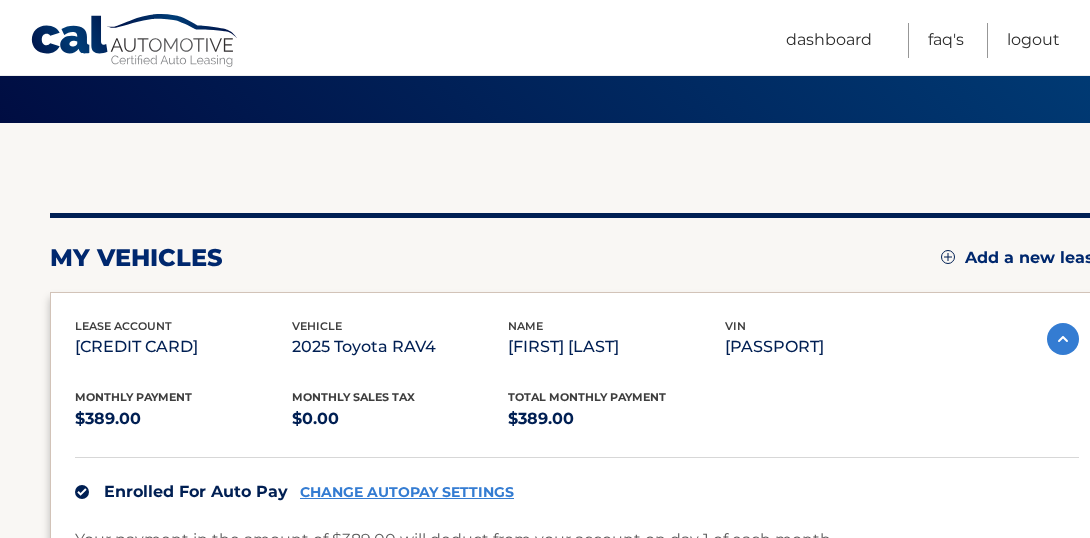scroll, scrollTop: 0, scrollLeft: 0, axis: both 